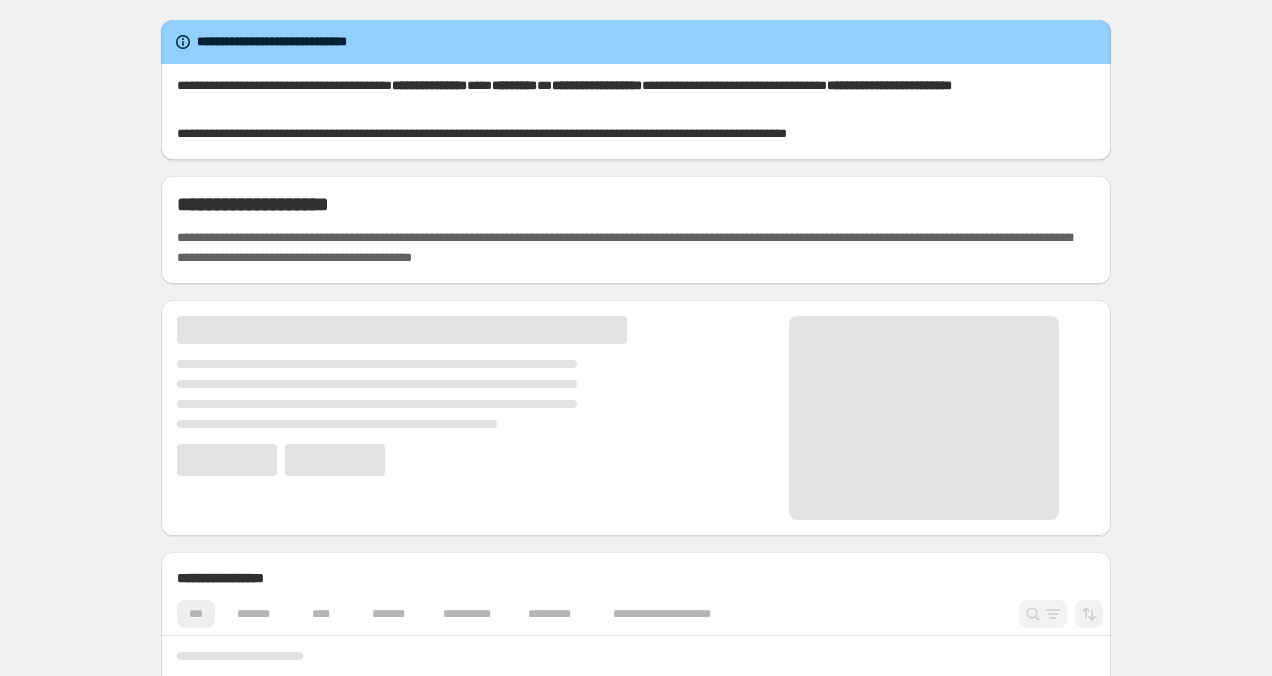 scroll, scrollTop: 0, scrollLeft: 0, axis: both 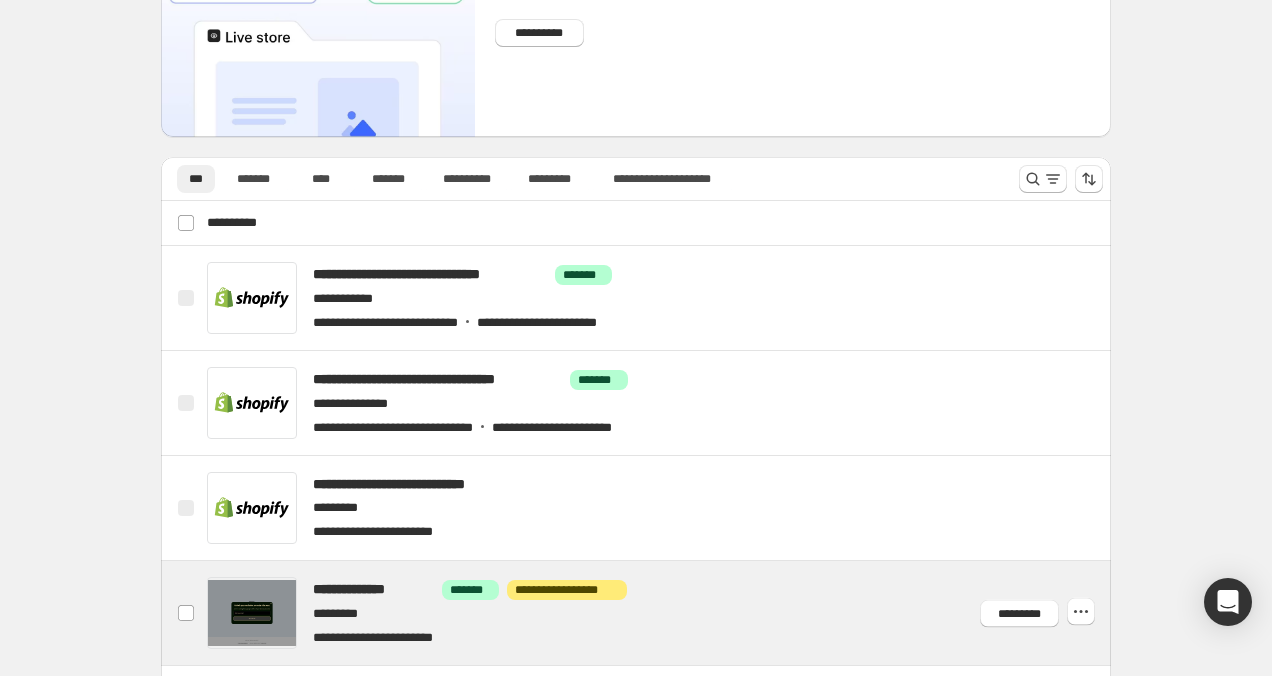 click at bounding box center [660, 613] 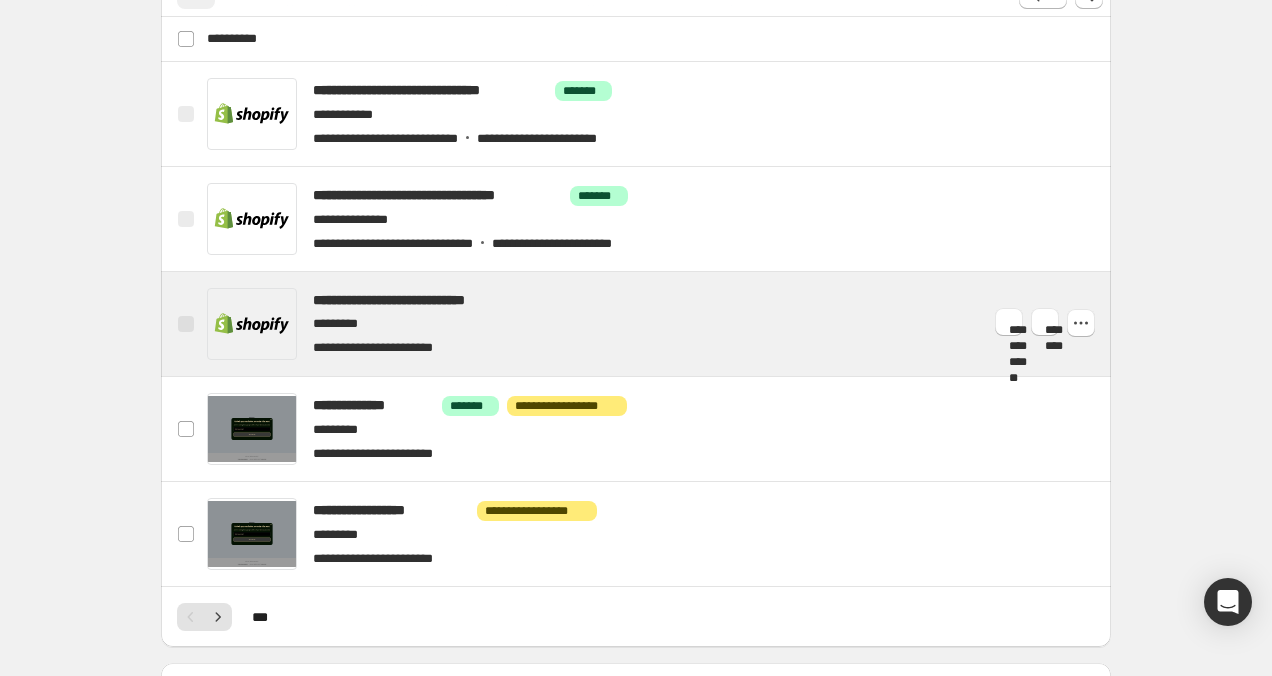 scroll, scrollTop: 1036, scrollLeft: 0, axis: vertical 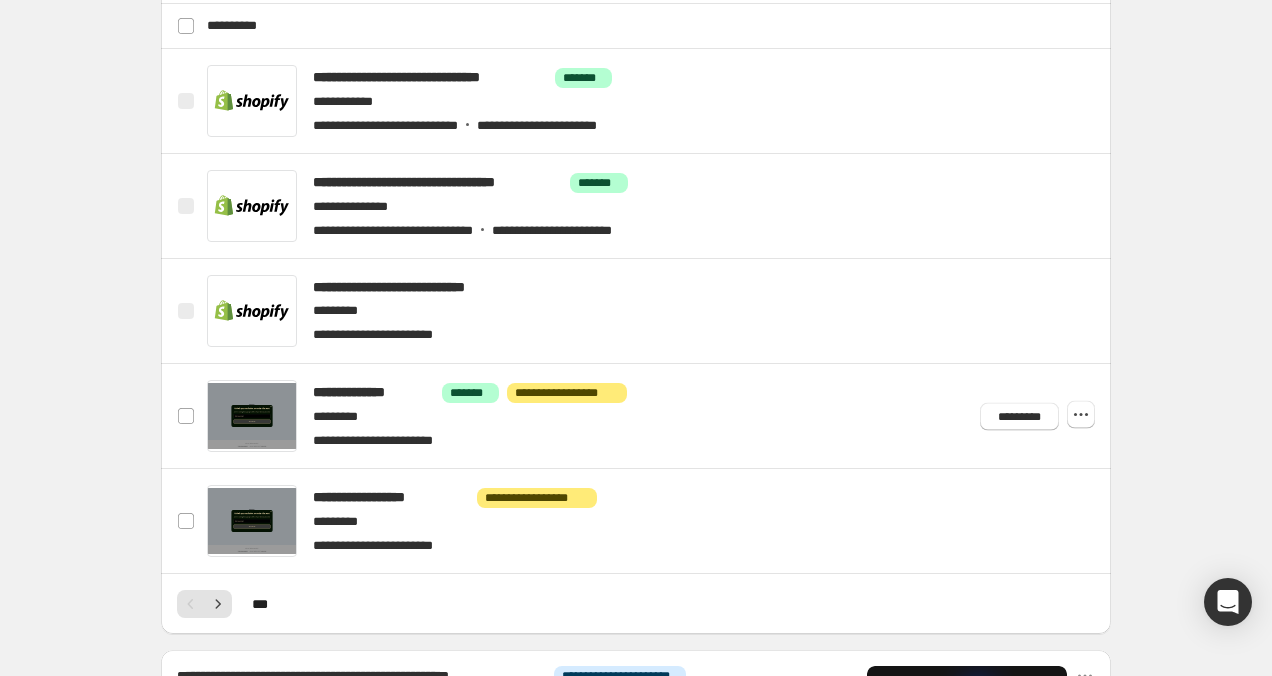 click on "*********" at bounding box center [1033, 412] 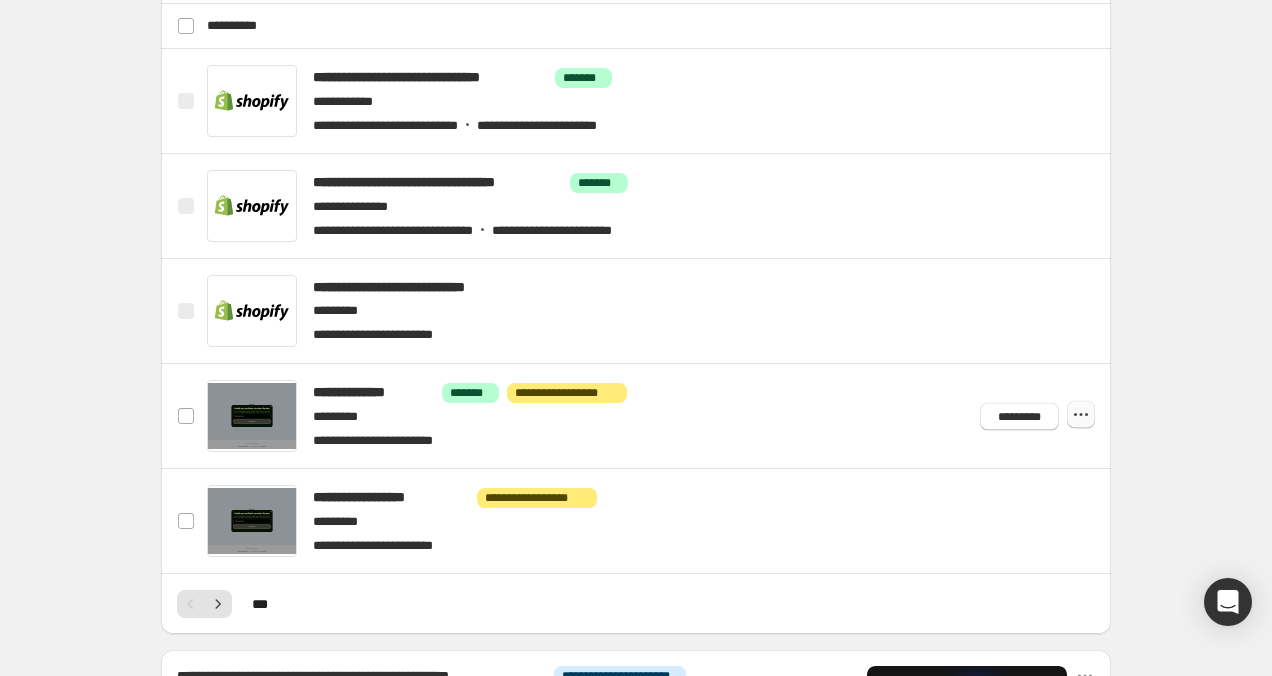 click 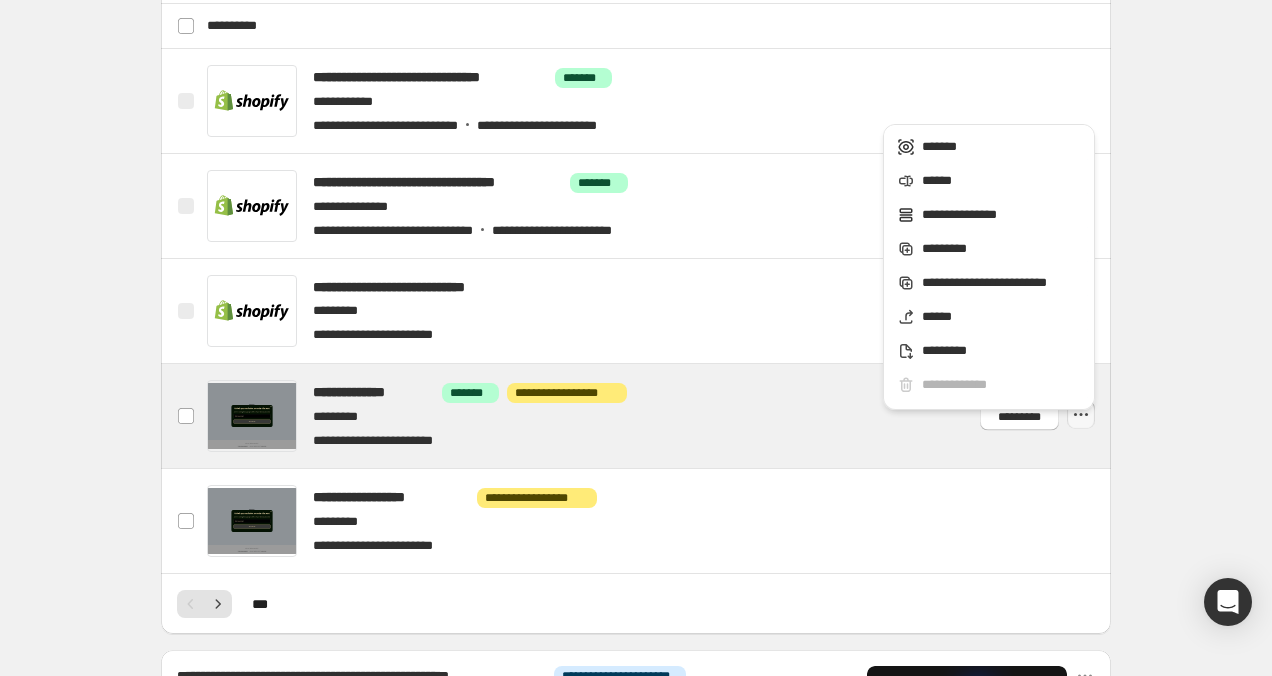 click at bounding box center (660, 416) 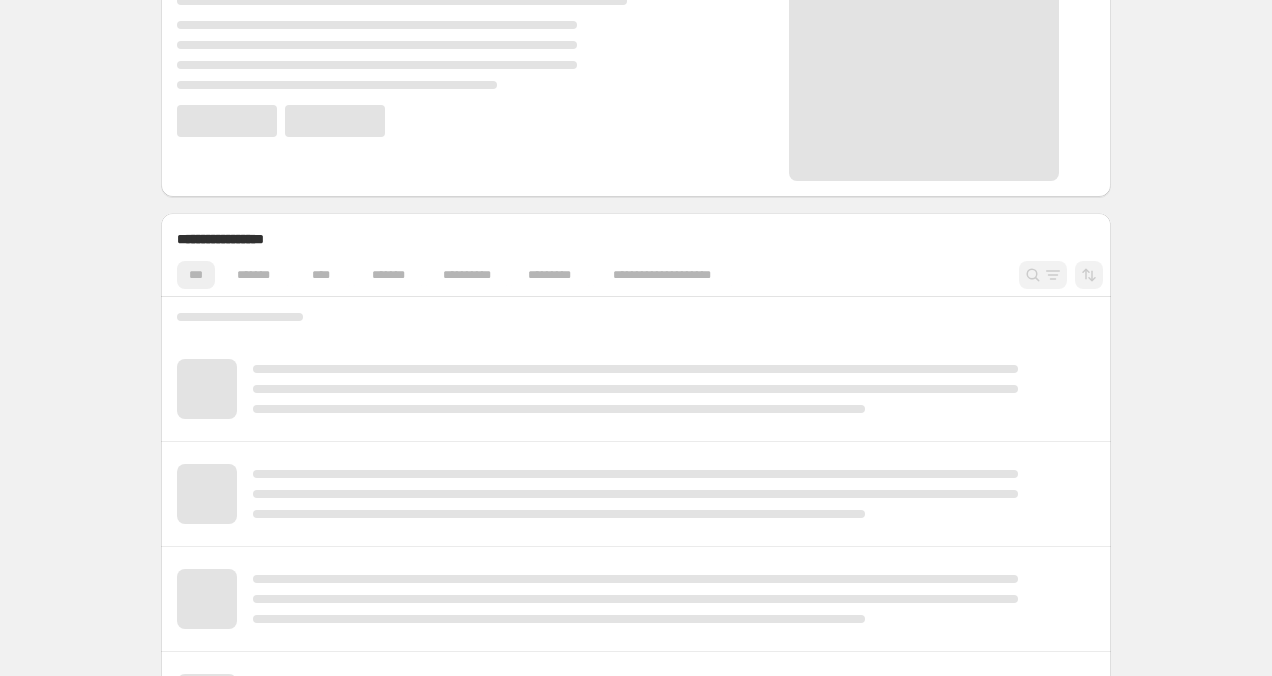 scroll, scrollTop: 518, scrollLeft: 0, axis: vertical 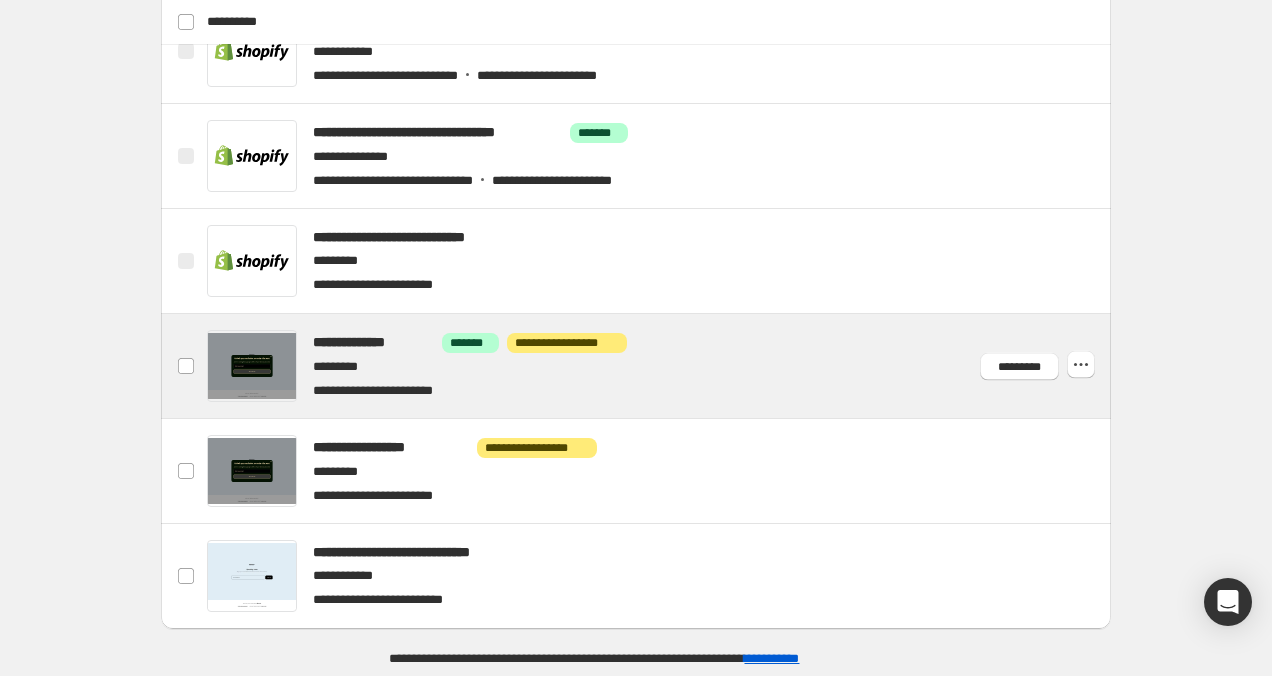 click at bounding box center (660, 366) 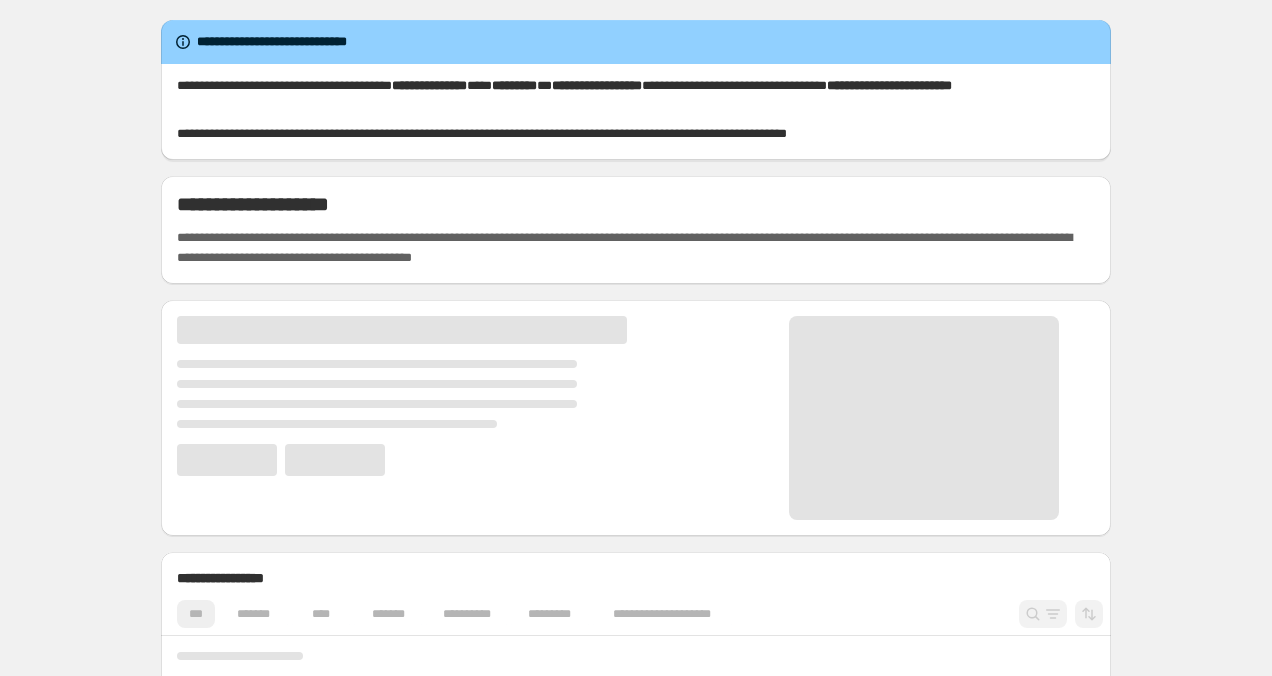 scroll, scrollTop: 0, scrollLeft: 0, axis: both 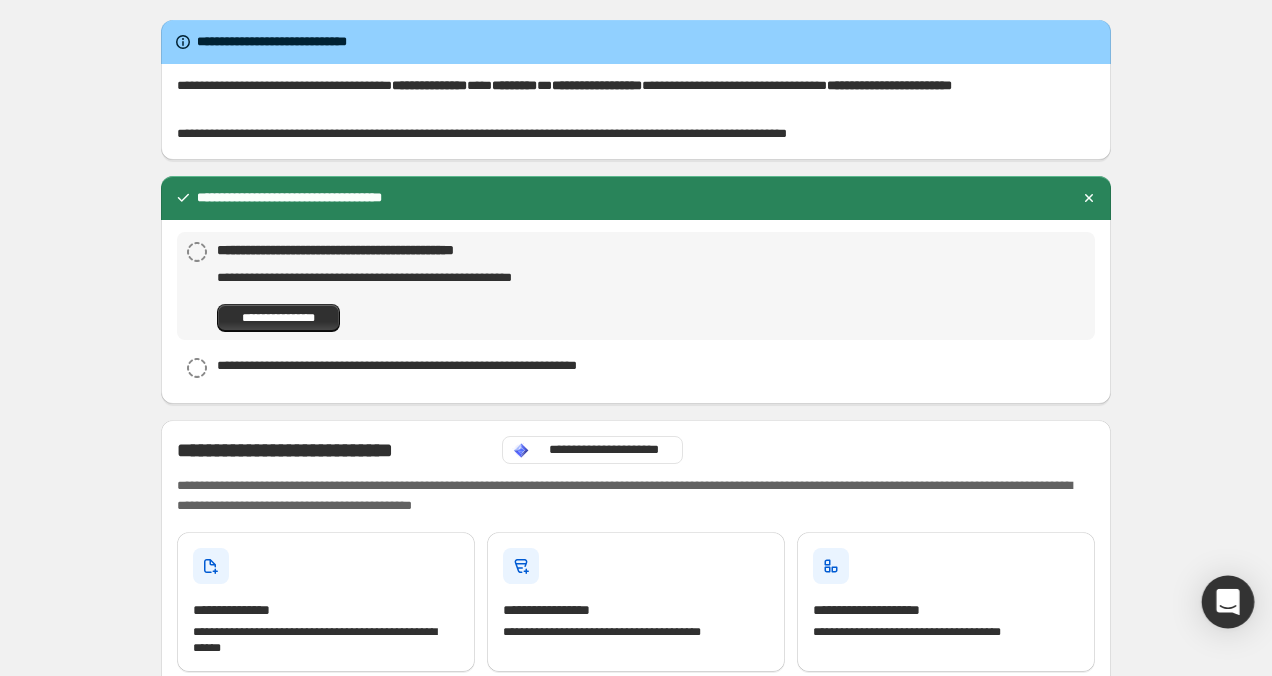 click 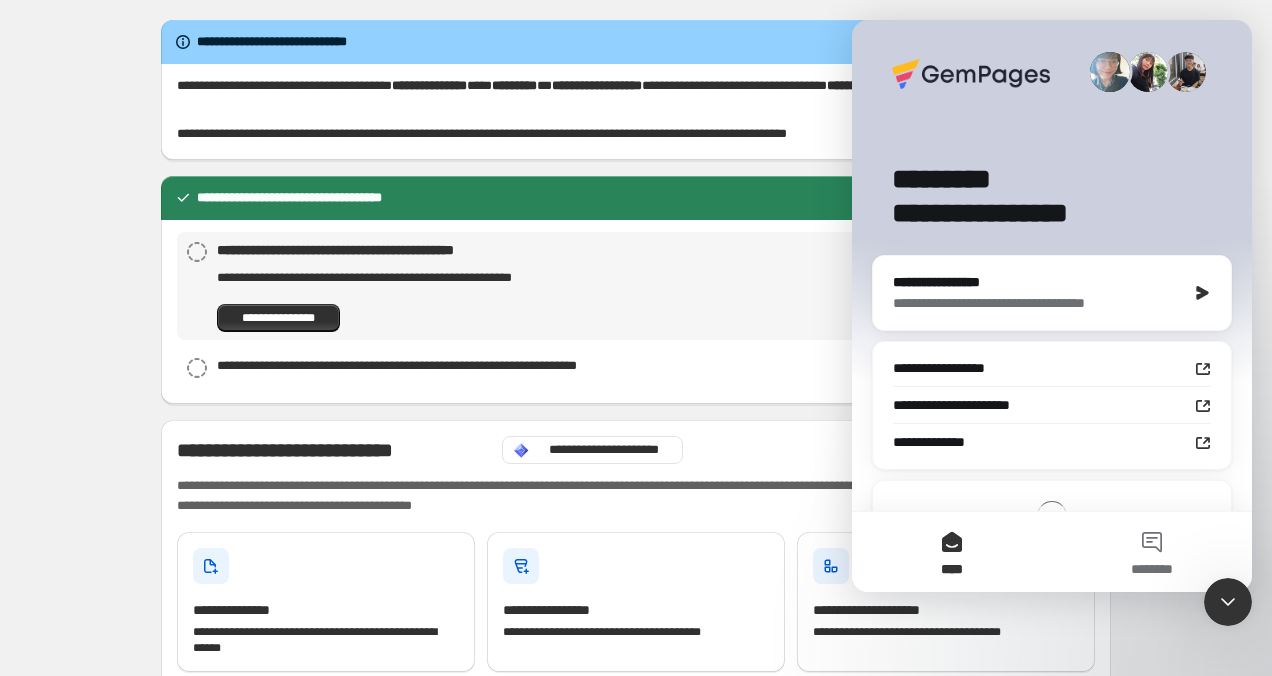 scroll, scrollTop: 0, scrollLeft: 0, axis: both 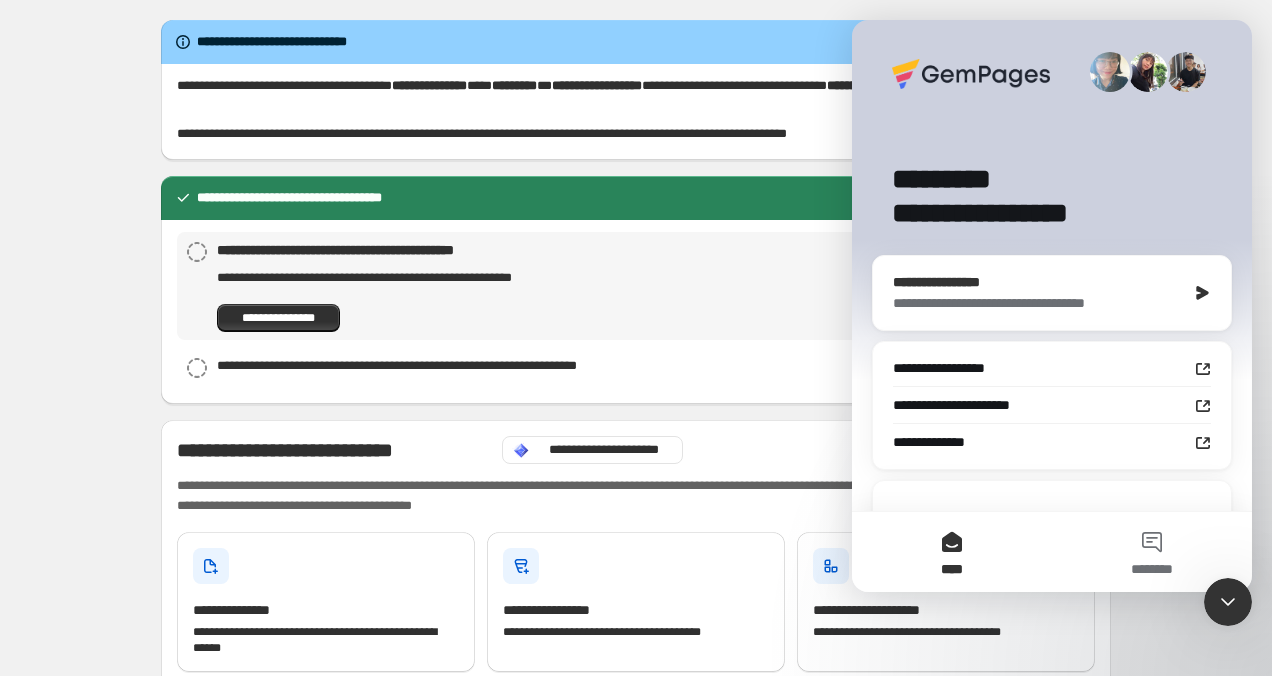 click on "**********" at bounding box center [1039, 282] 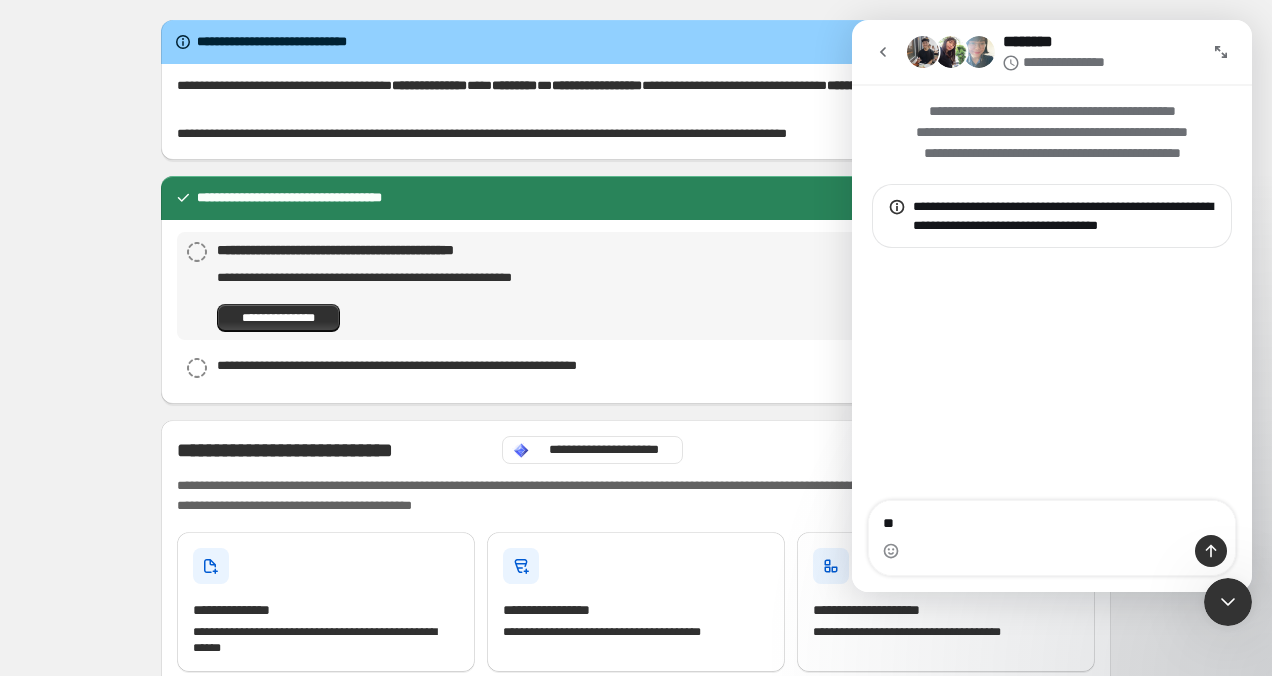 type on "*" 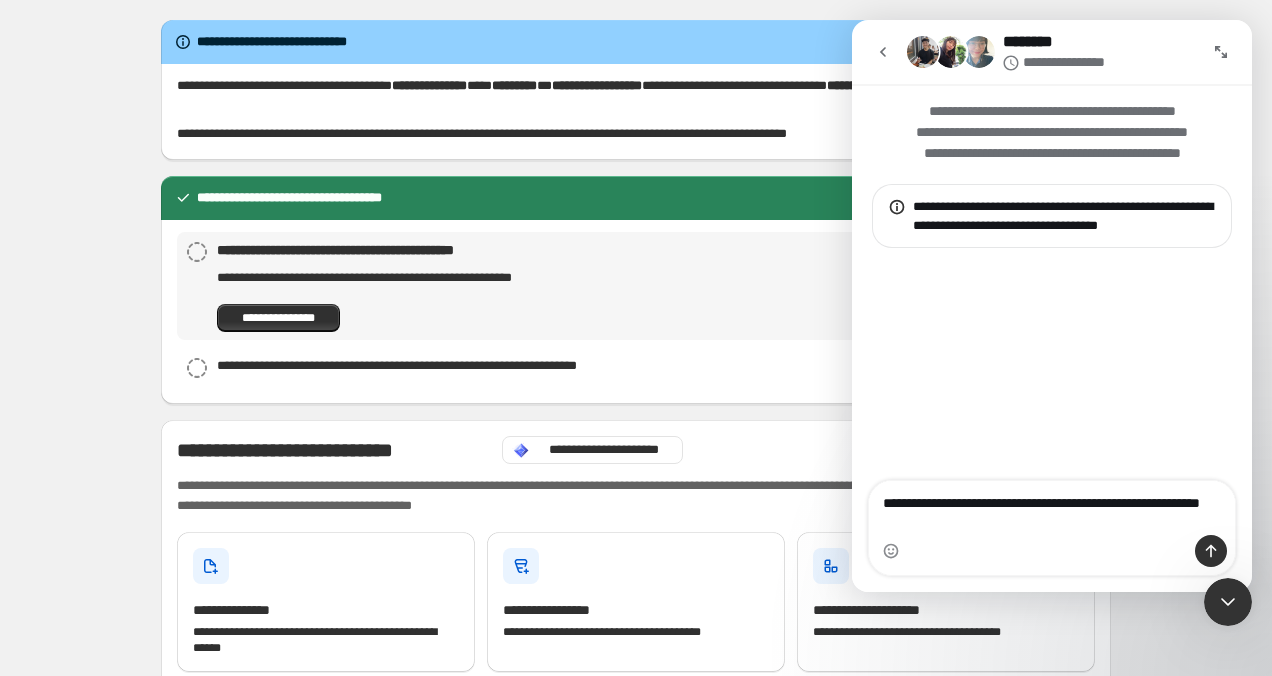 click on "**********" at bounding box center [1052, 508] 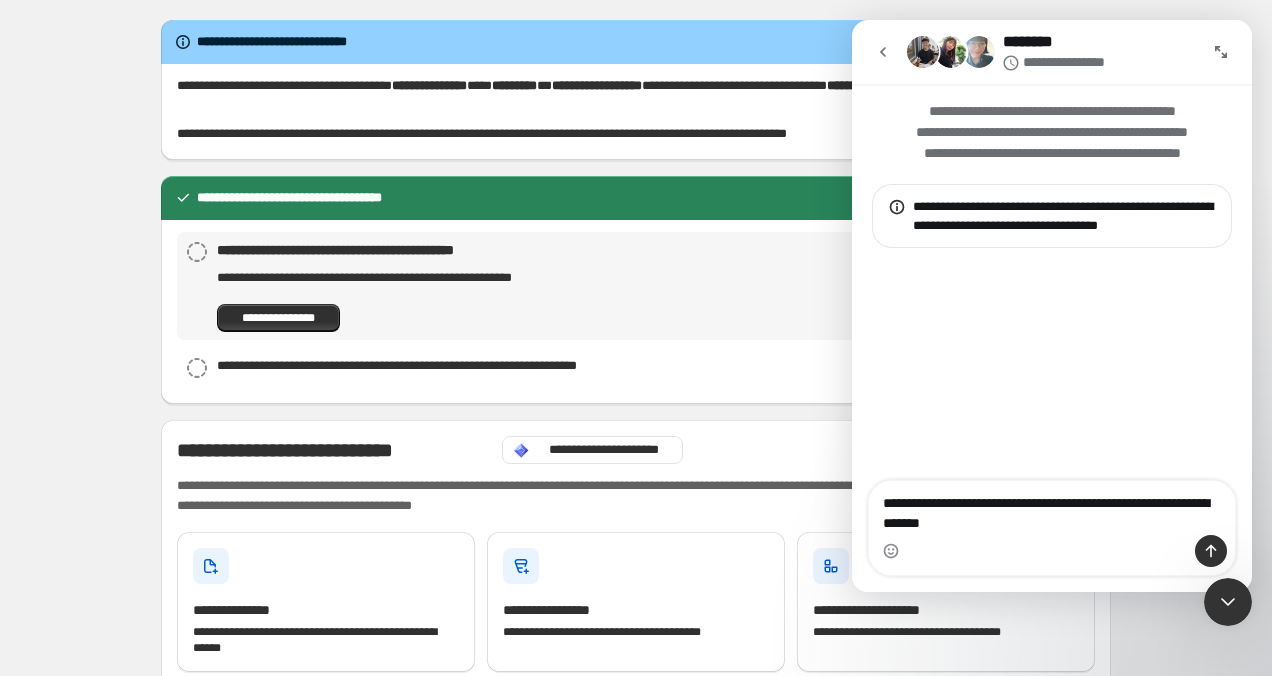 type on "**********" 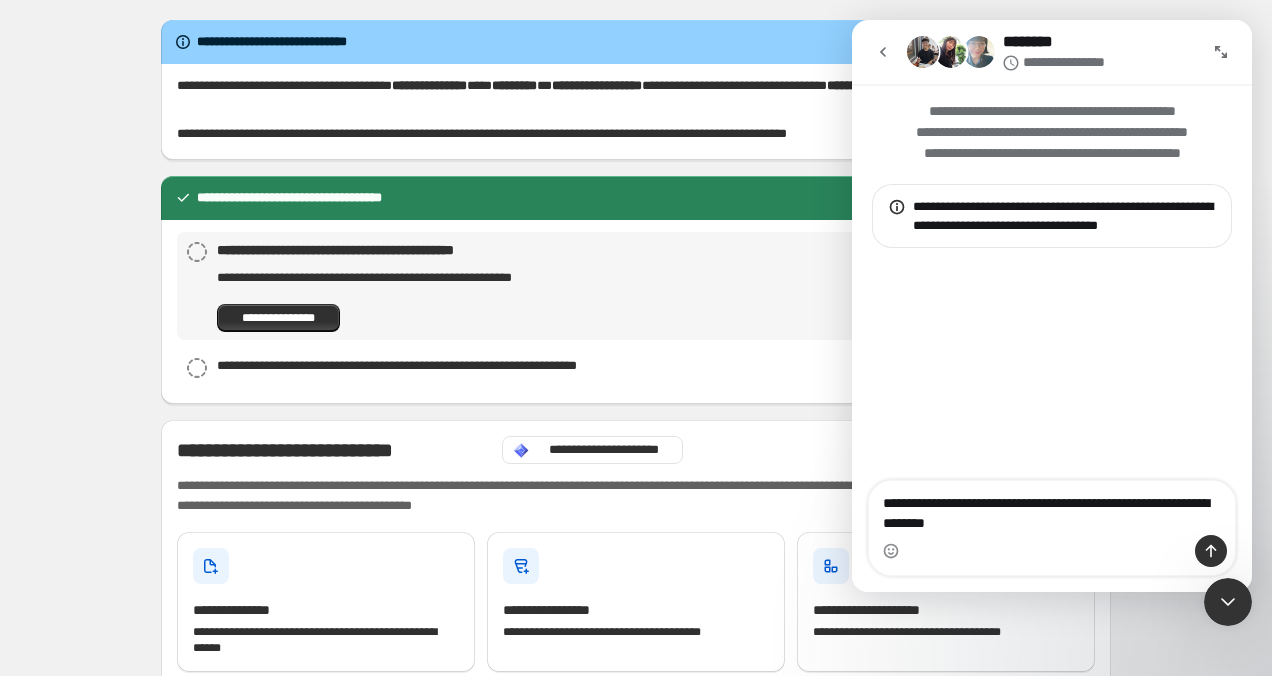 type 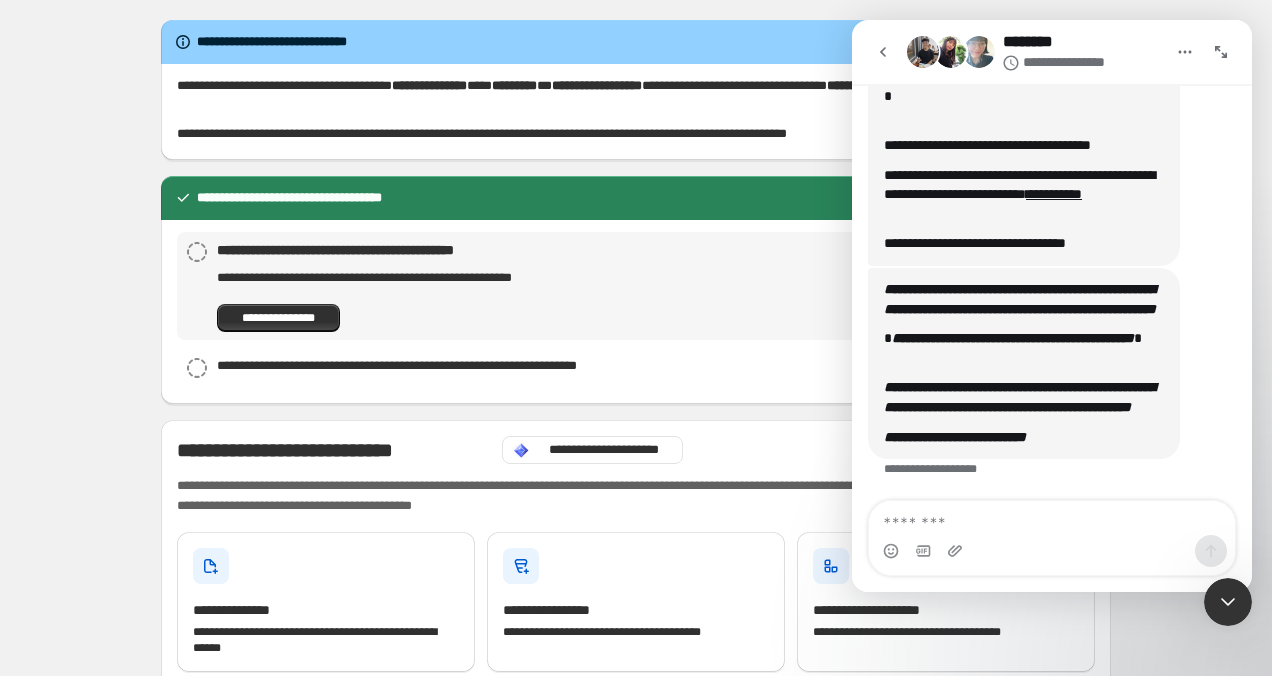 scroll, scrollTop: 335, scrollLeft: 0, axis: vertical 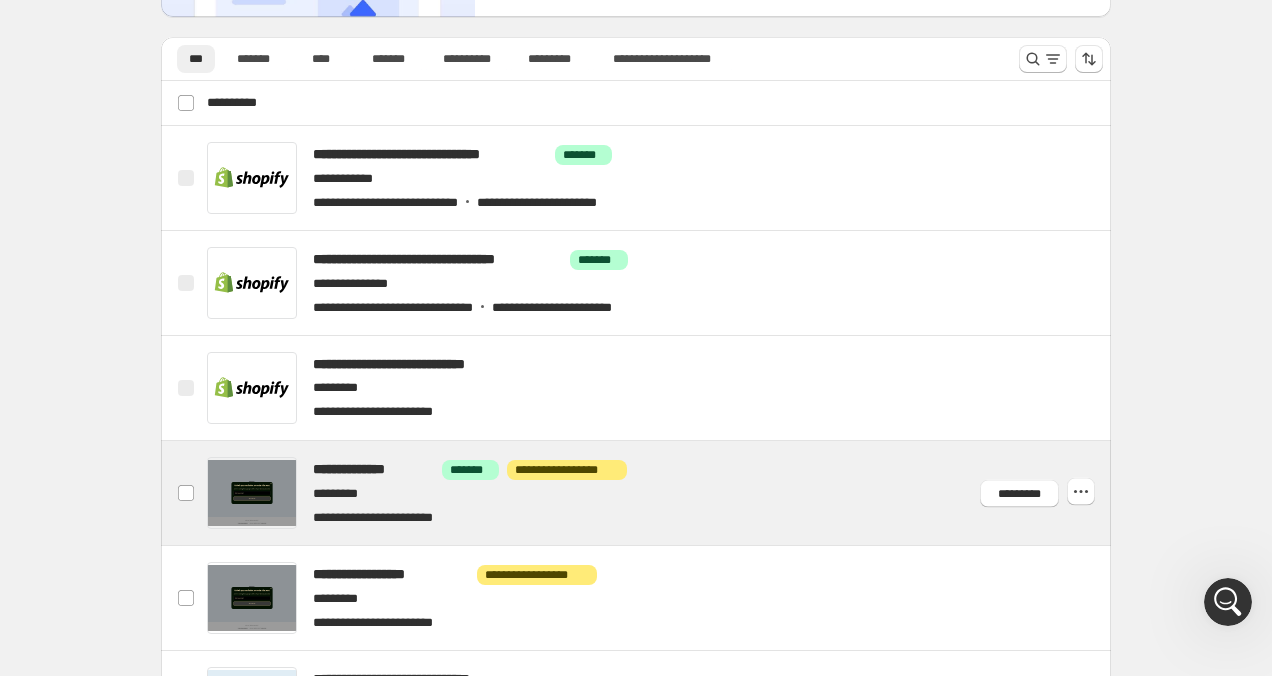 click at bounding box center [660, 493] 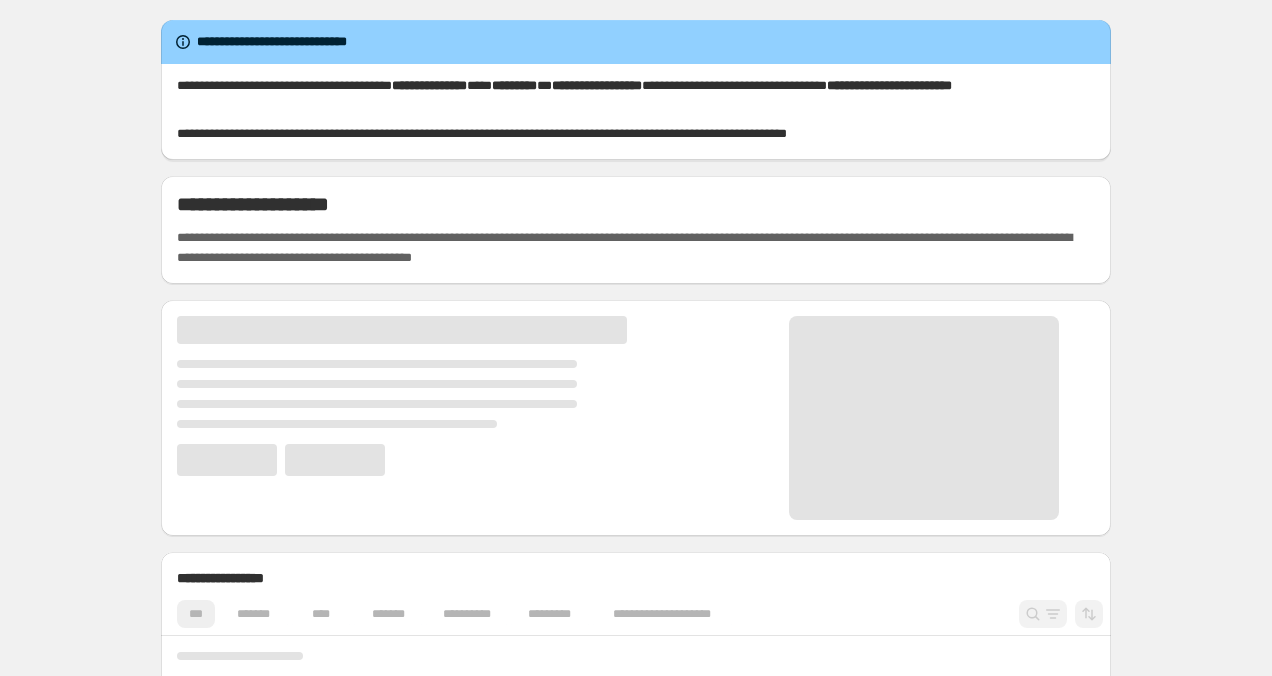 scroll, scrollTop: 0, scrollLeft: 0, axis: both 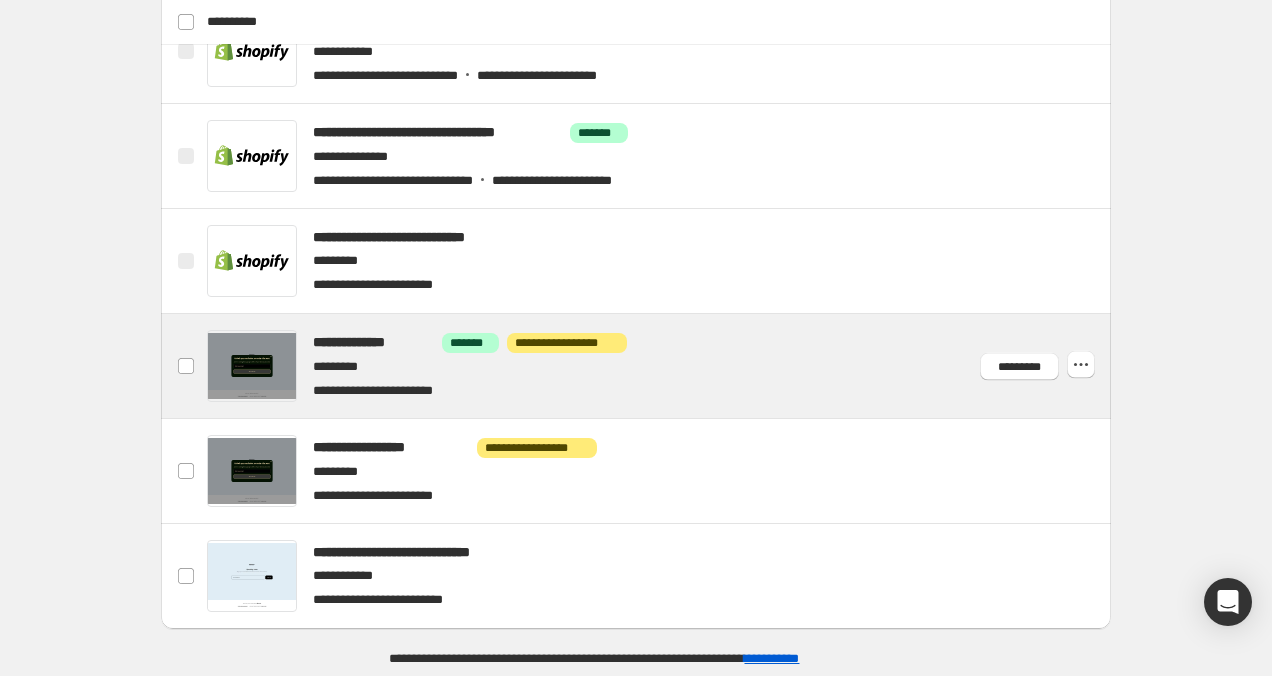 click at bounding box center (660, 366) 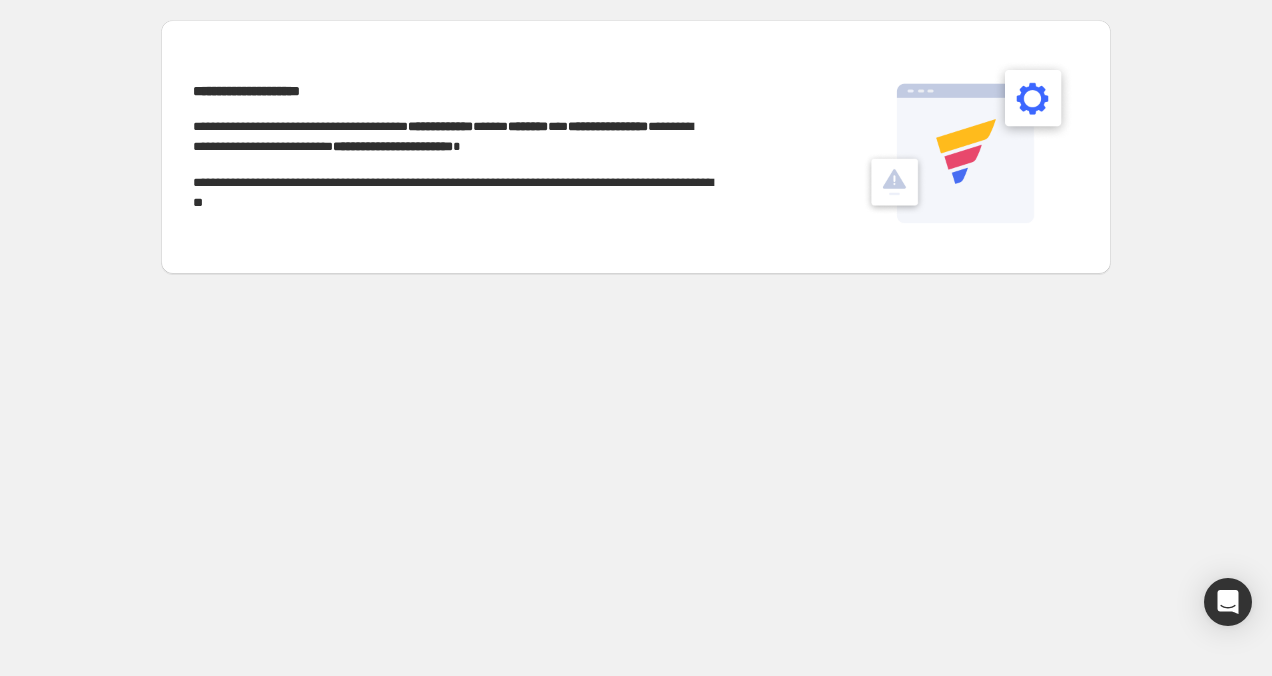 scroll, scrollTop: 0, scrollLeft: 0, axis: both 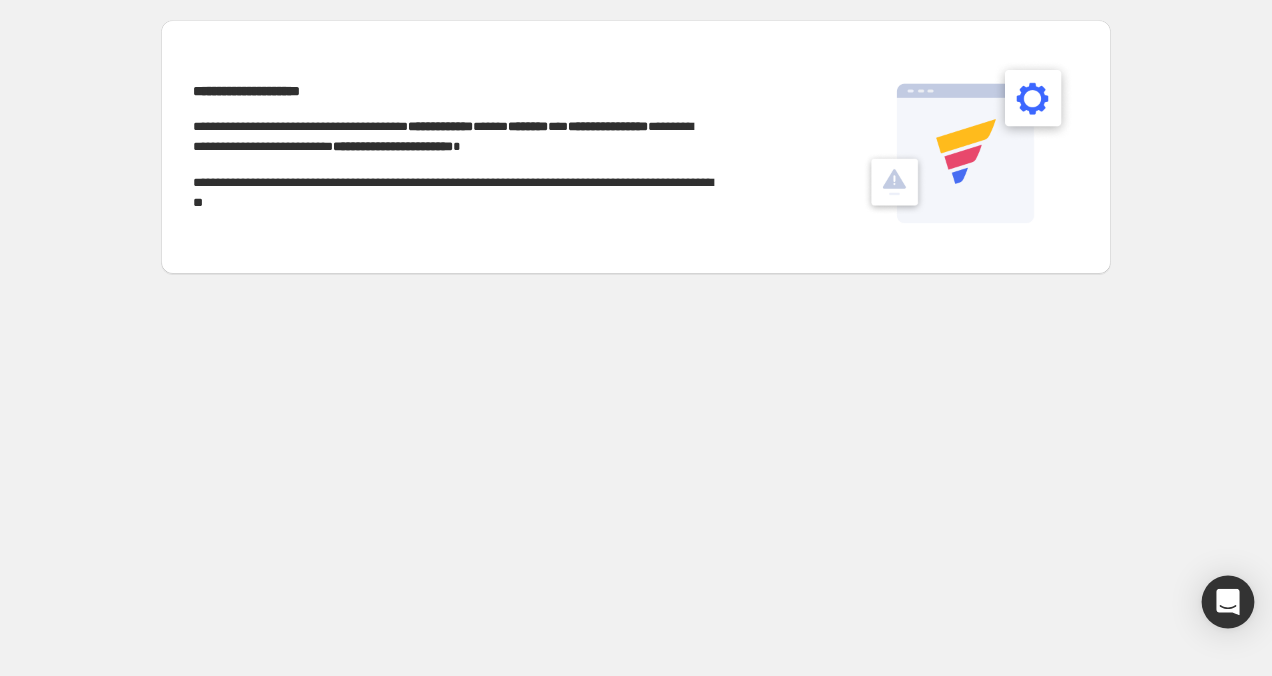 click 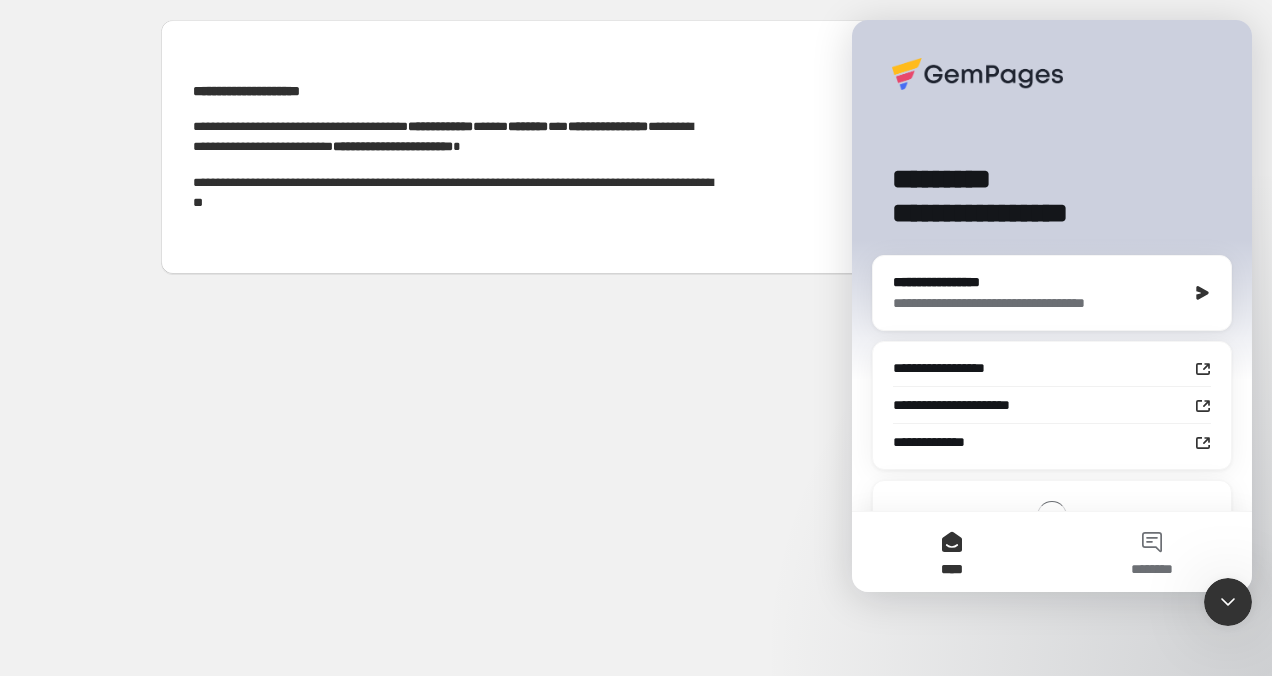 scroll, scrollTop: 0, scrollLeft: 0, axis: both 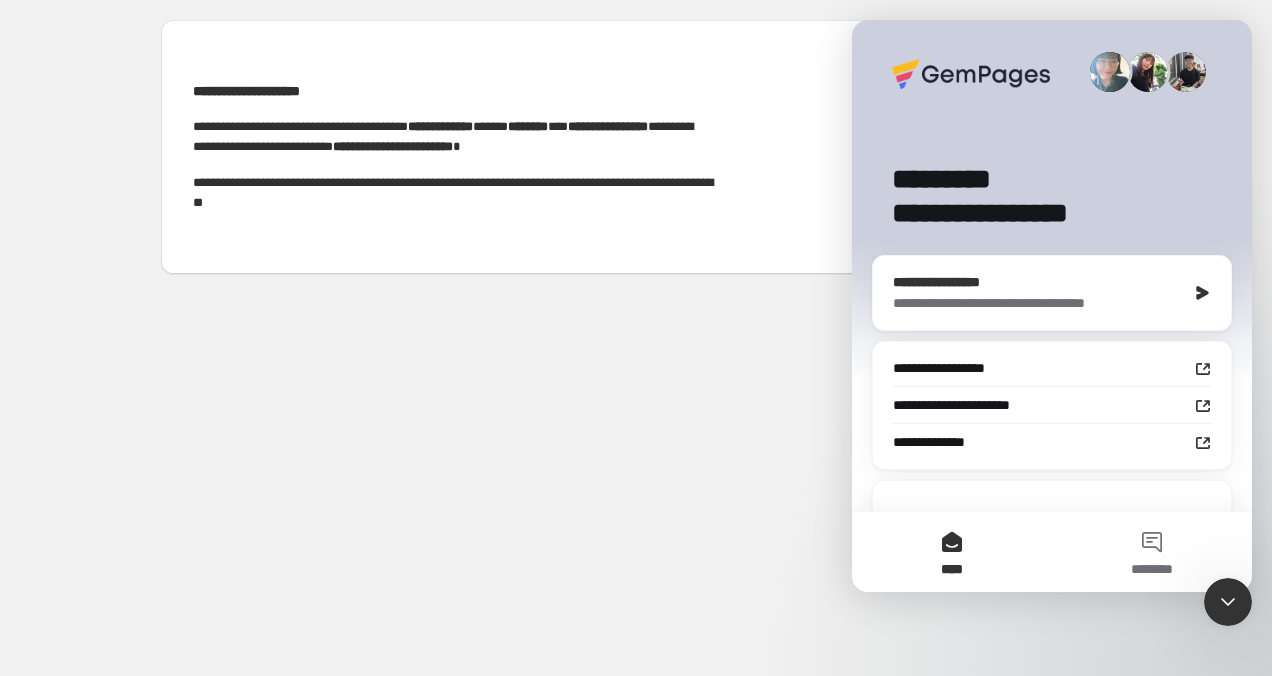 click on "**********" at bounding box center (1052, 293) 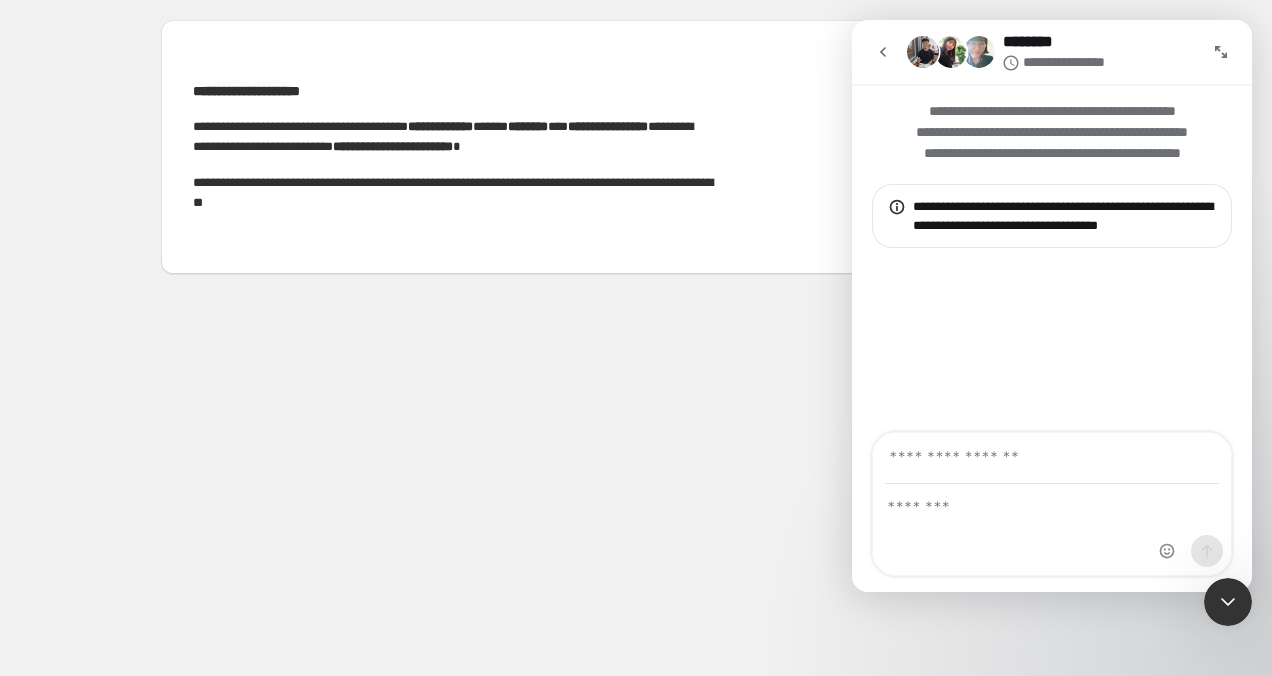 click 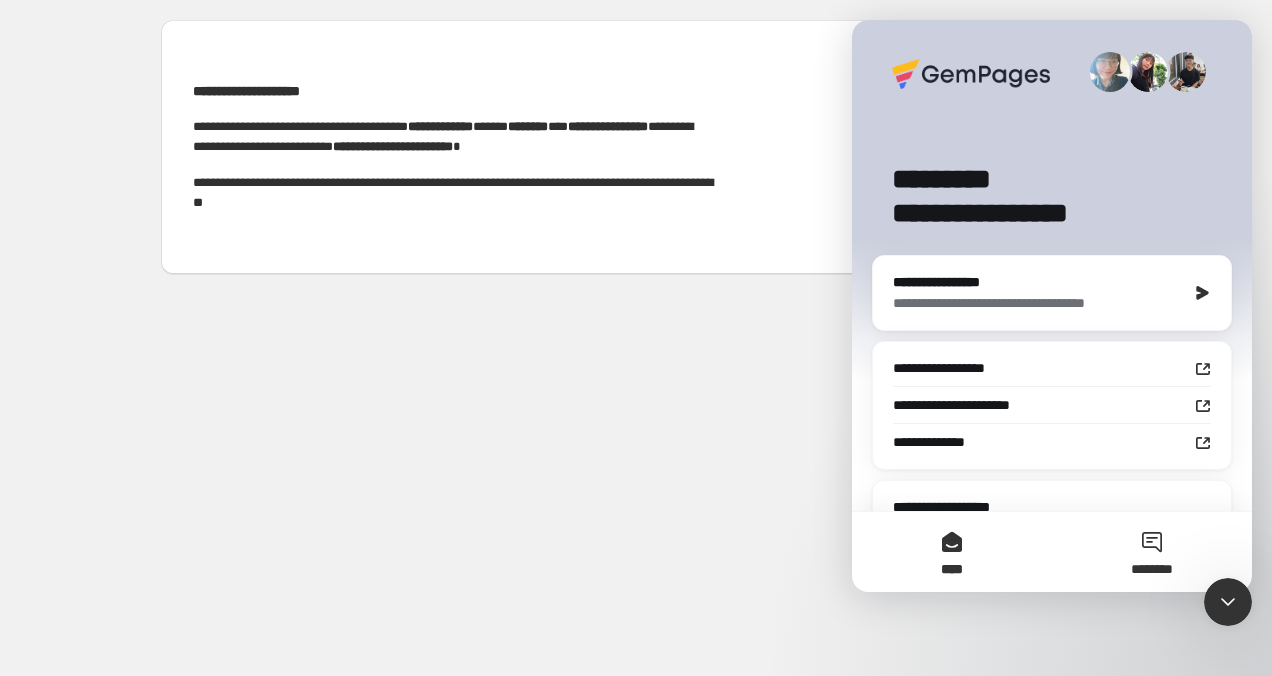 click on "********" at bounding box center (1152, 552) 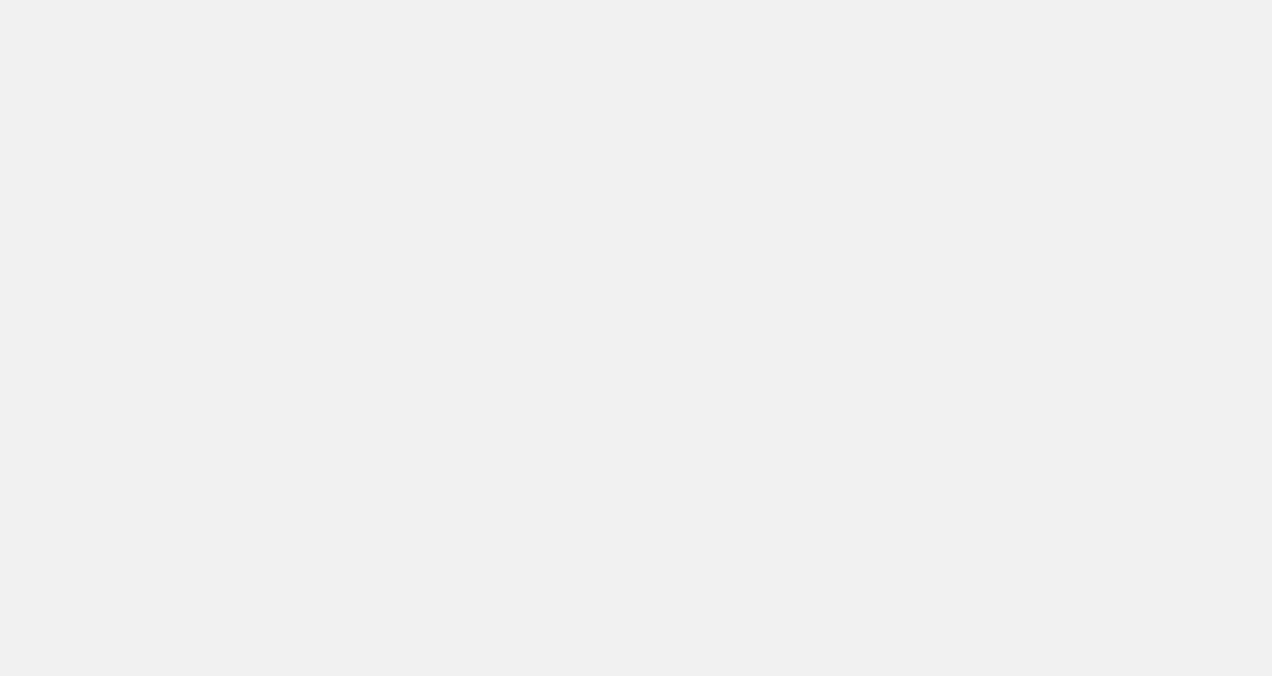 scroll, scrollTop: 0, scrollLeft: 0, axis: both 